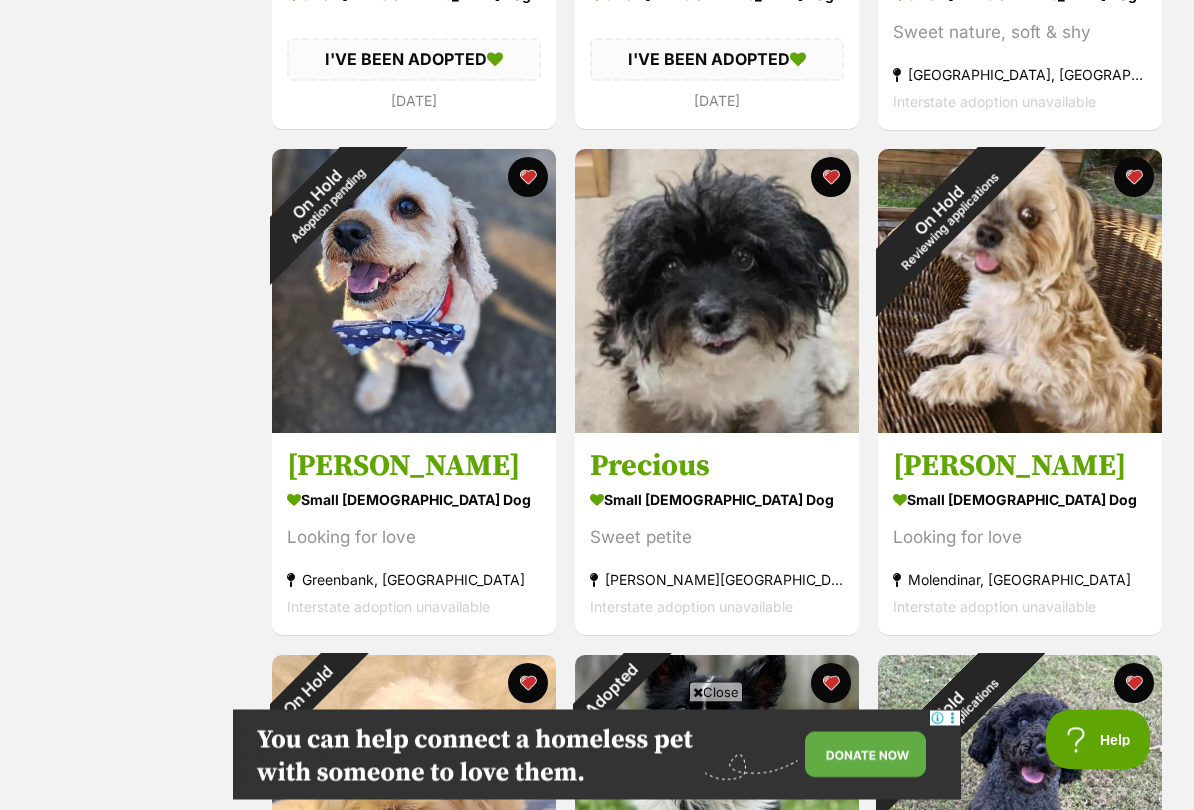 scroll, scrollTop: 1311, scrollLeft: 0, axis: vertical 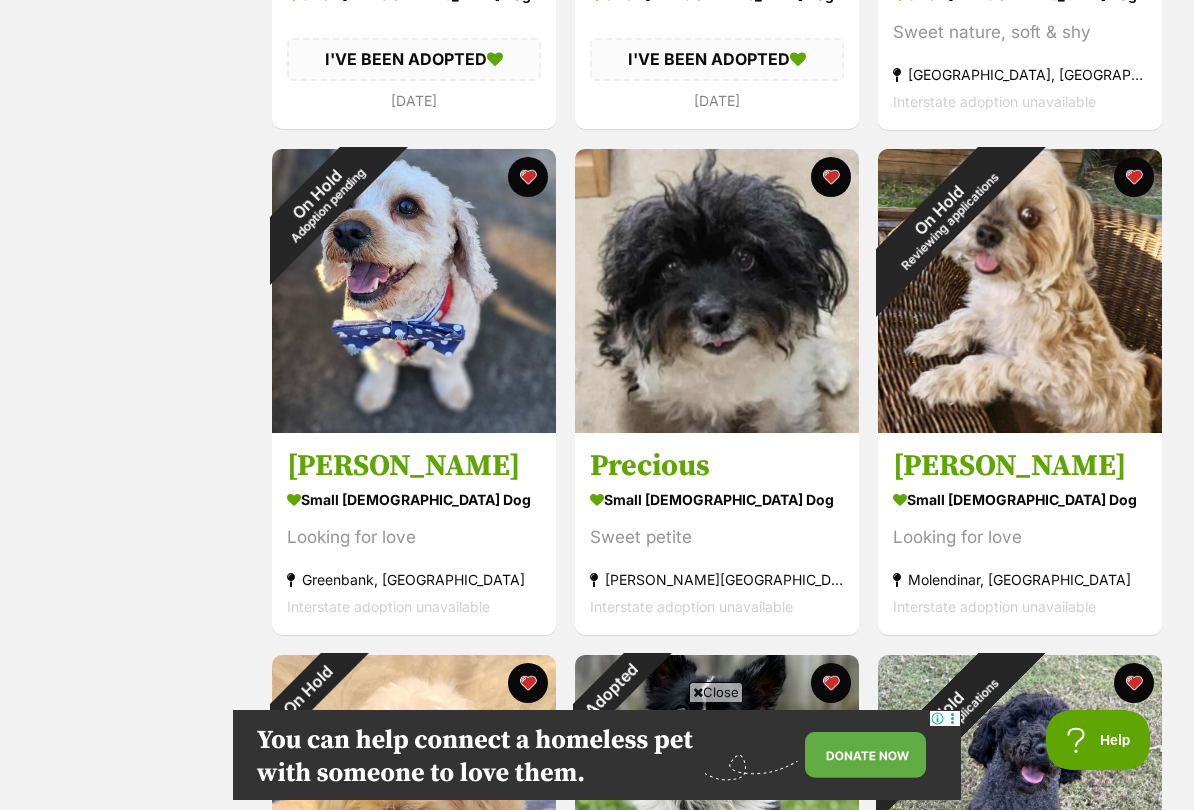 click on "On Hold Reviewing applications" at bounding box center (944, 215) 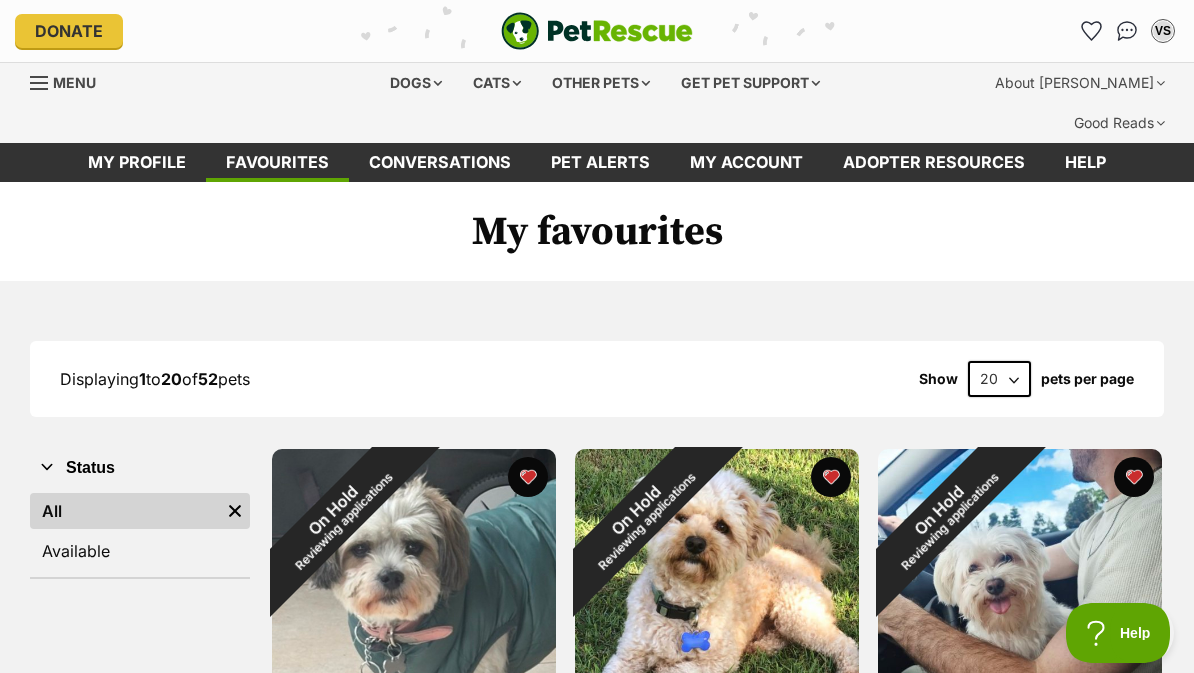 scroll, scrollTop: 1367, scrollLeft: 0, axis: vertical 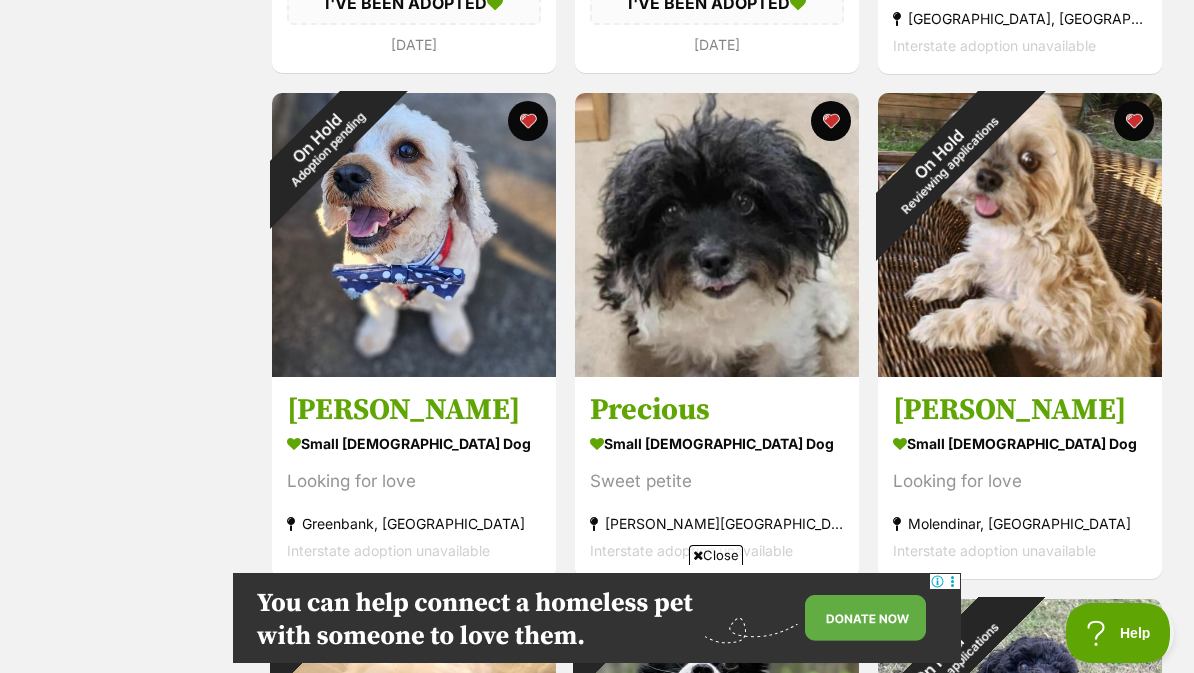click at bounding box center [717, 235] 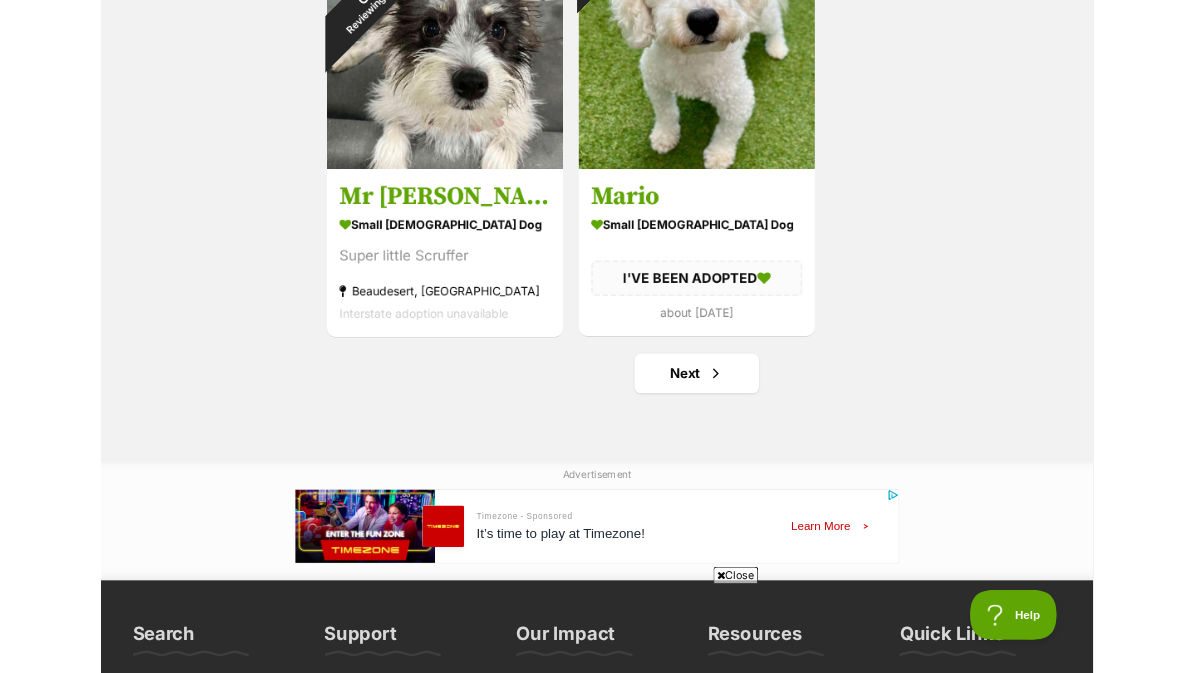 scroll, scrollTop: 3566, scrollLeft: 0, axis: vertical 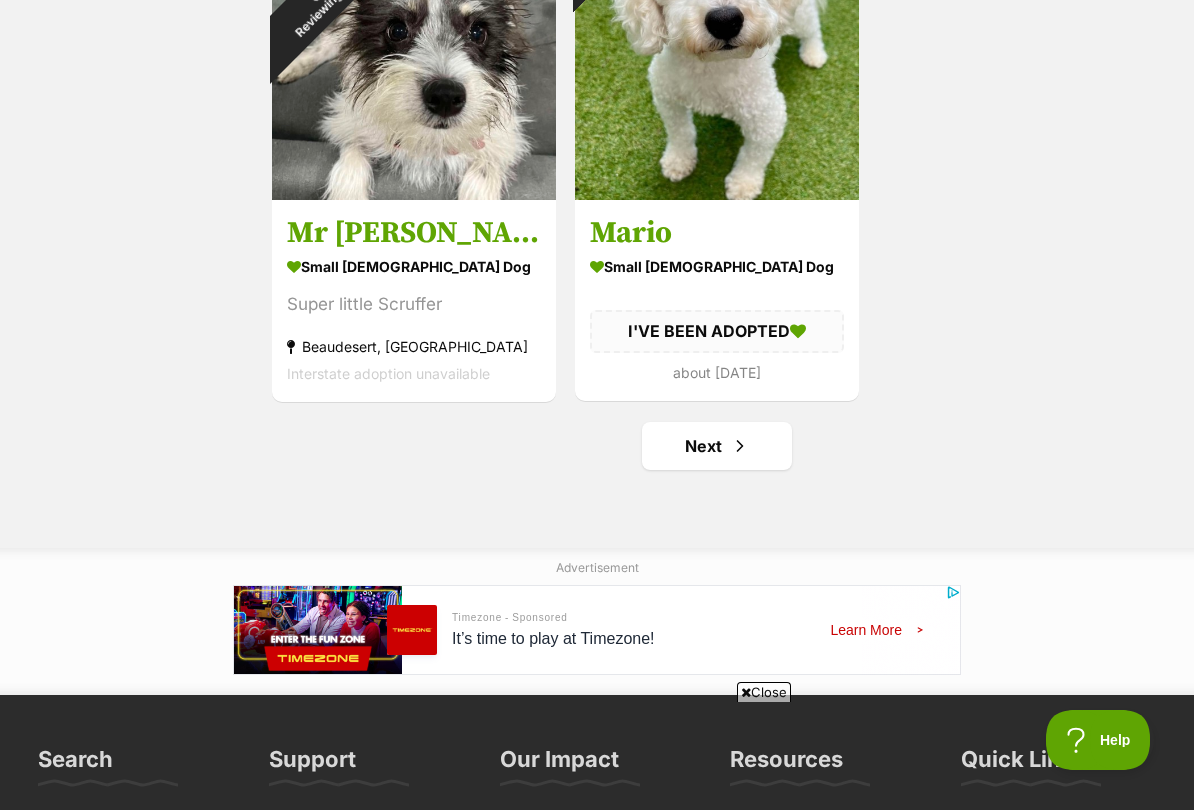 click on "Next" at bounding box center [717, 446] 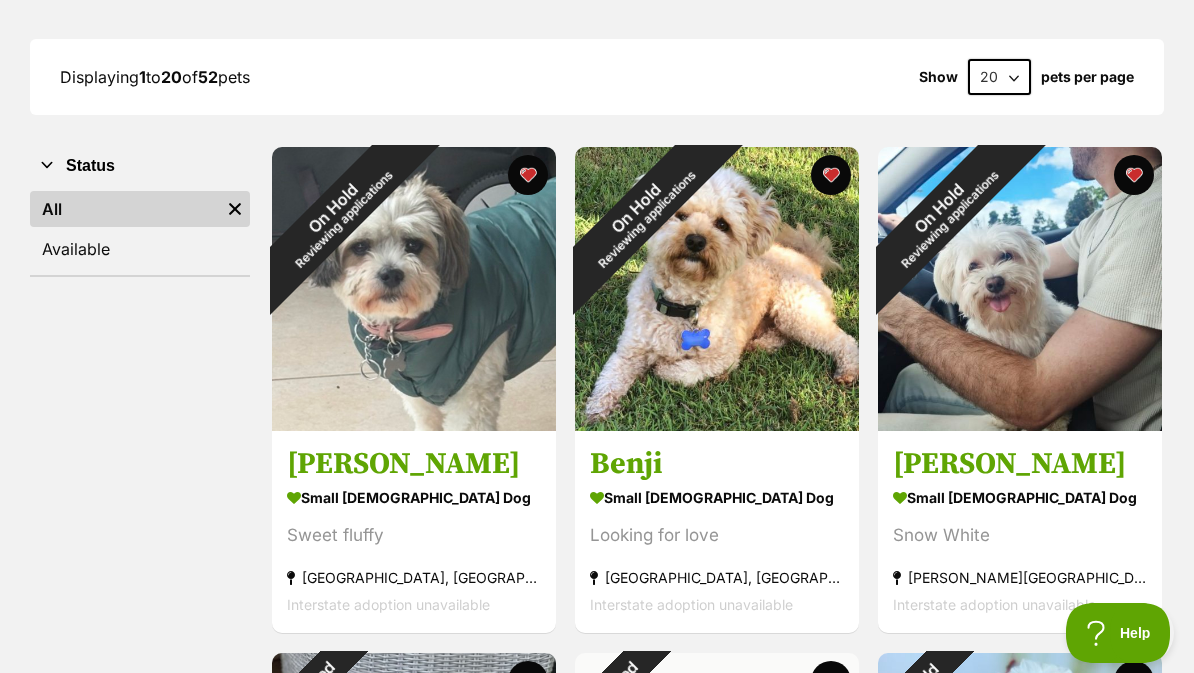 scroll, scrollTop: 0, scrollLeft: 0, axis: both 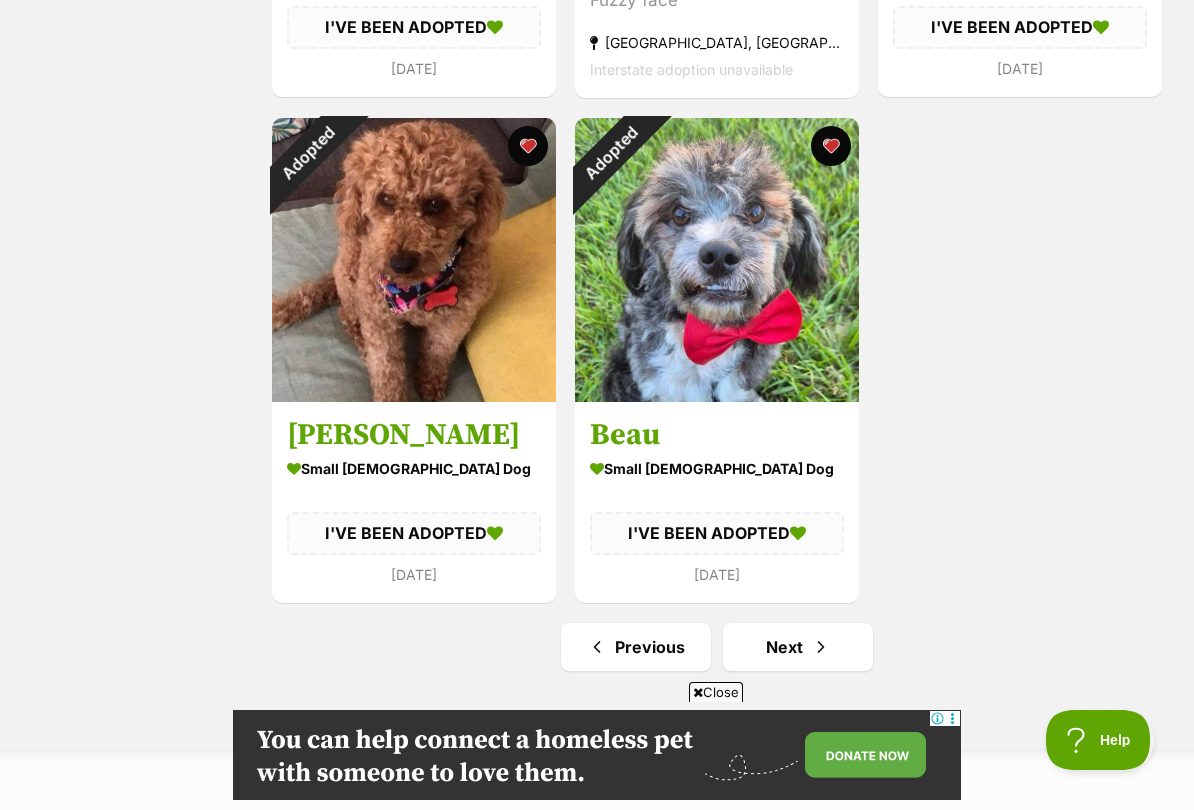 click at bounding box center (821, 647) 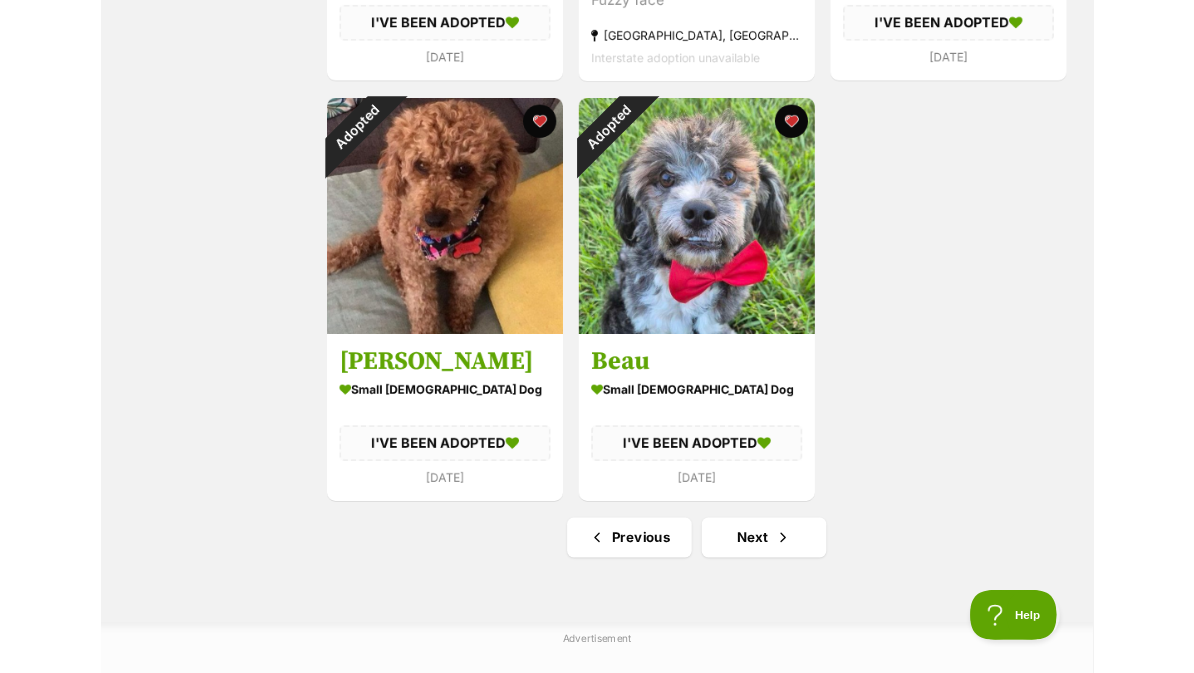 scroll, scrollTop: 3415, scrollLeft: 0, axis: vertical 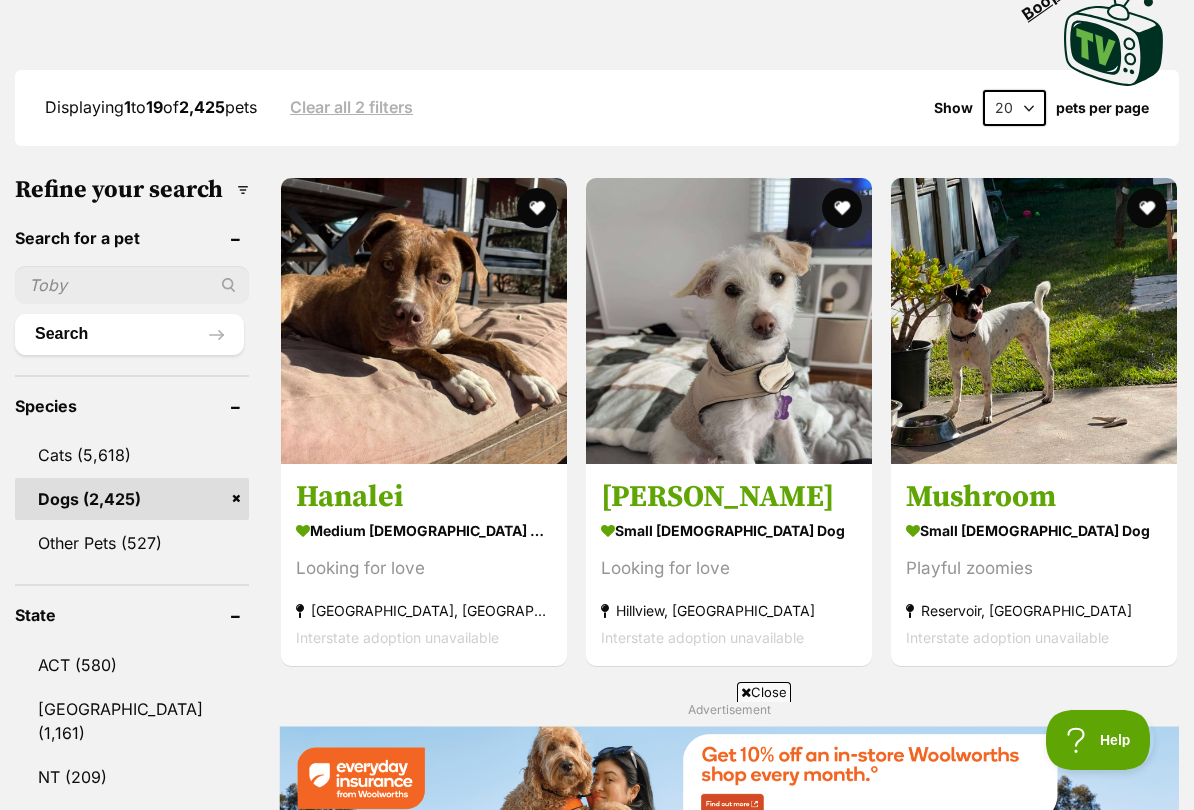 click at bounding box center (729, 321) 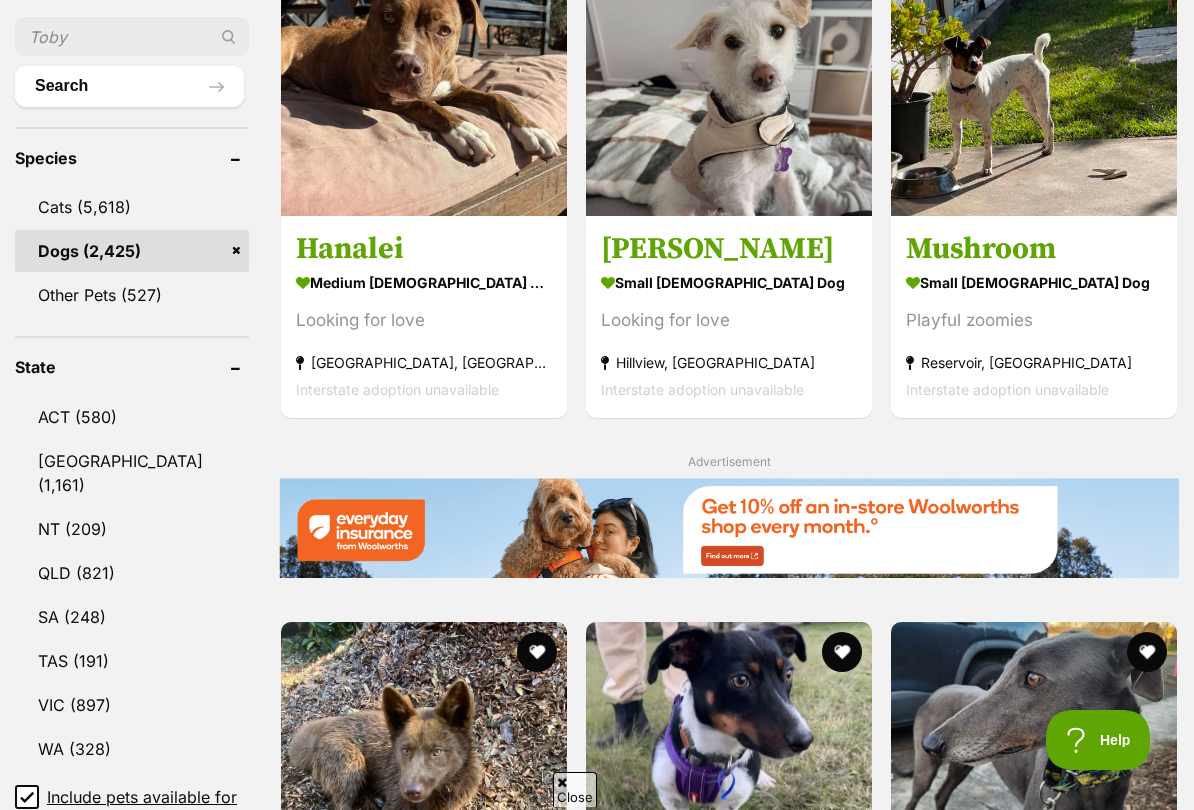 scroll, scrollTop: 830, scrollLeft: 0, axis: vertical 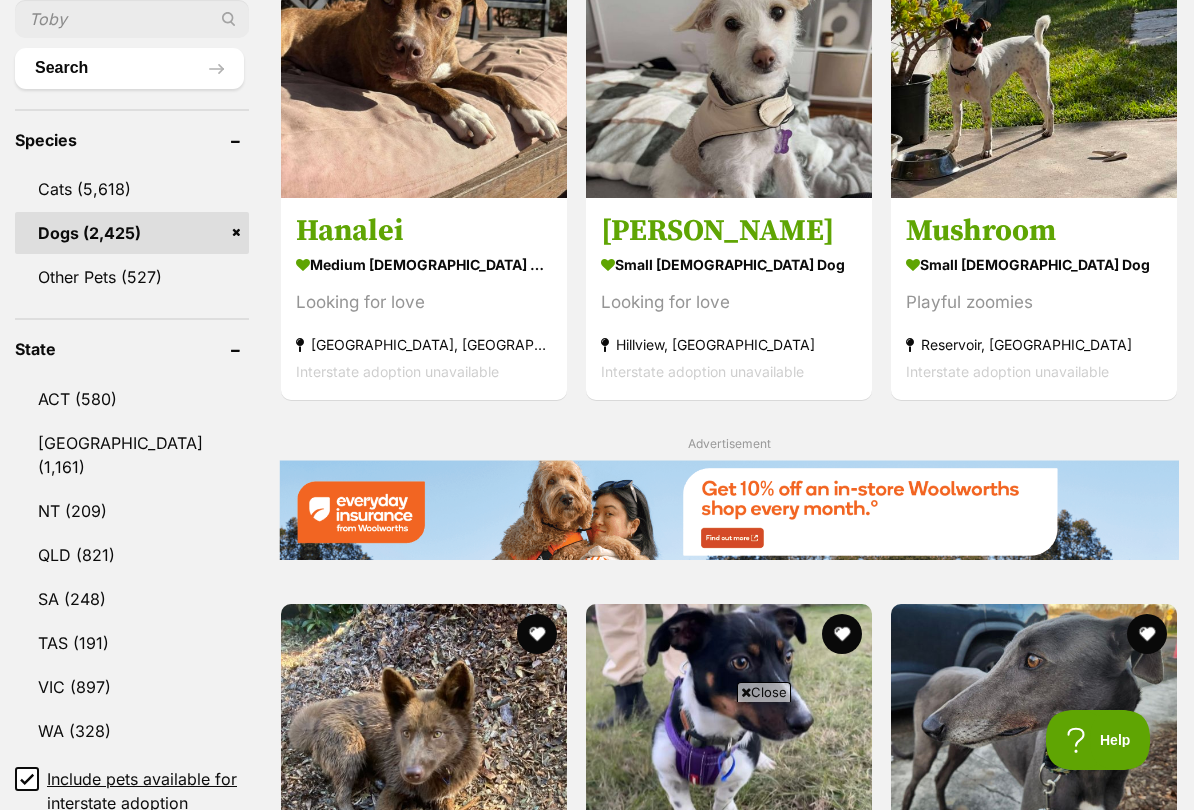 click on "QLD (821)" at bounding box center (132, 555) 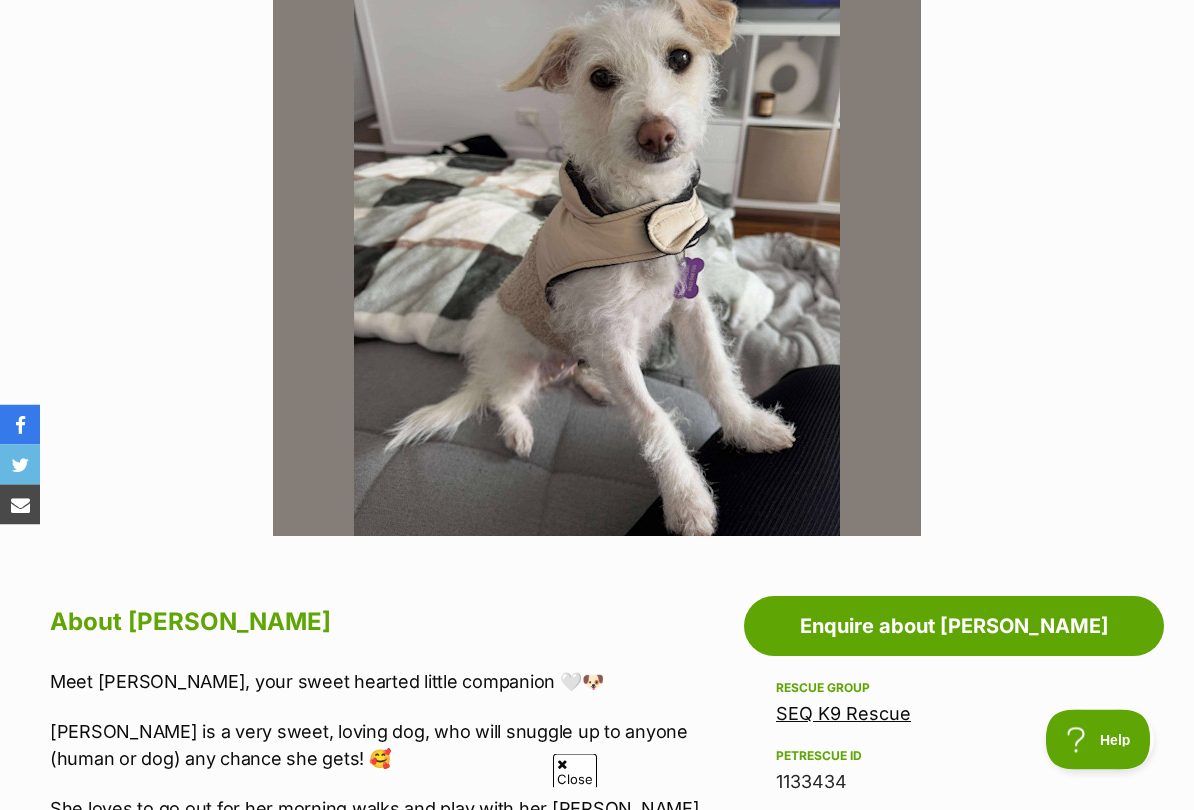 scroll, scrollTop: 0, scrollLeft: 0, axis: both 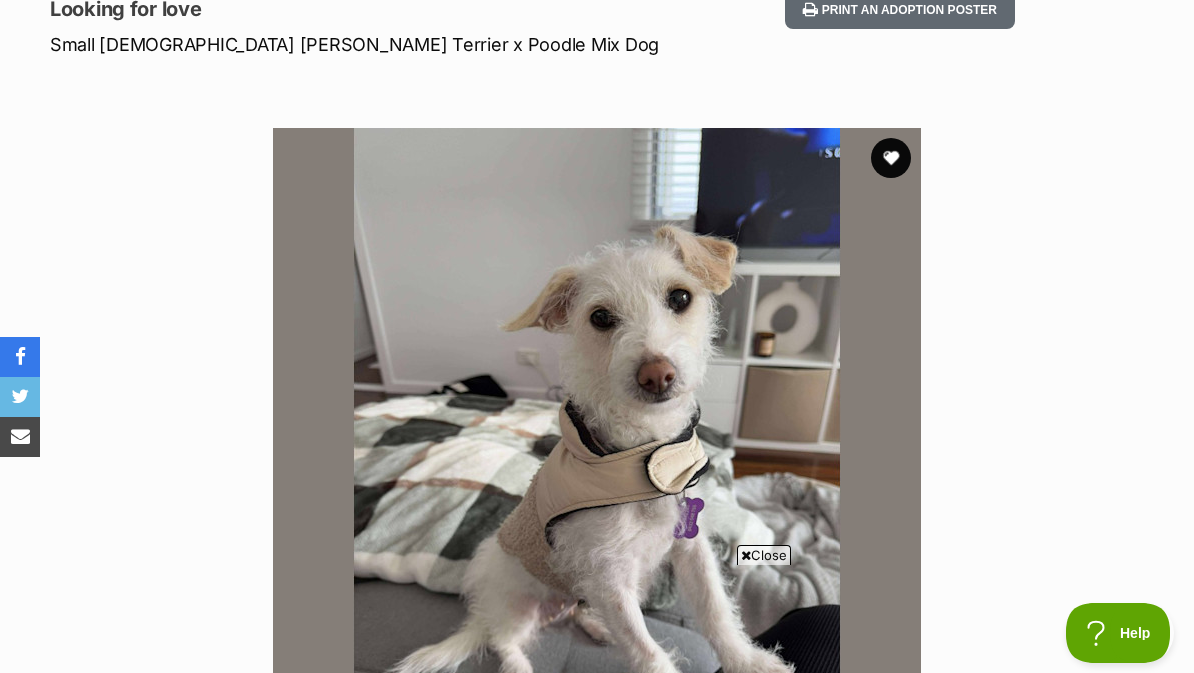 click at bounding box center (891, 158) 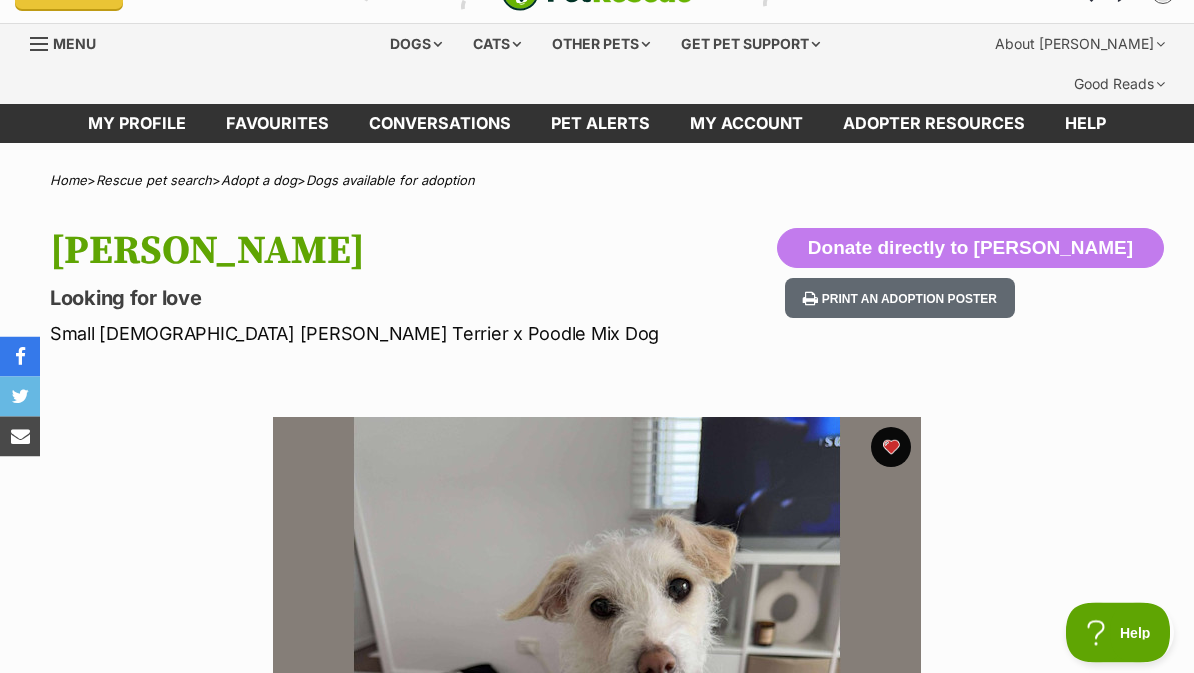scroll, scrollTop: 0, scrollLeft: 0, axis: both 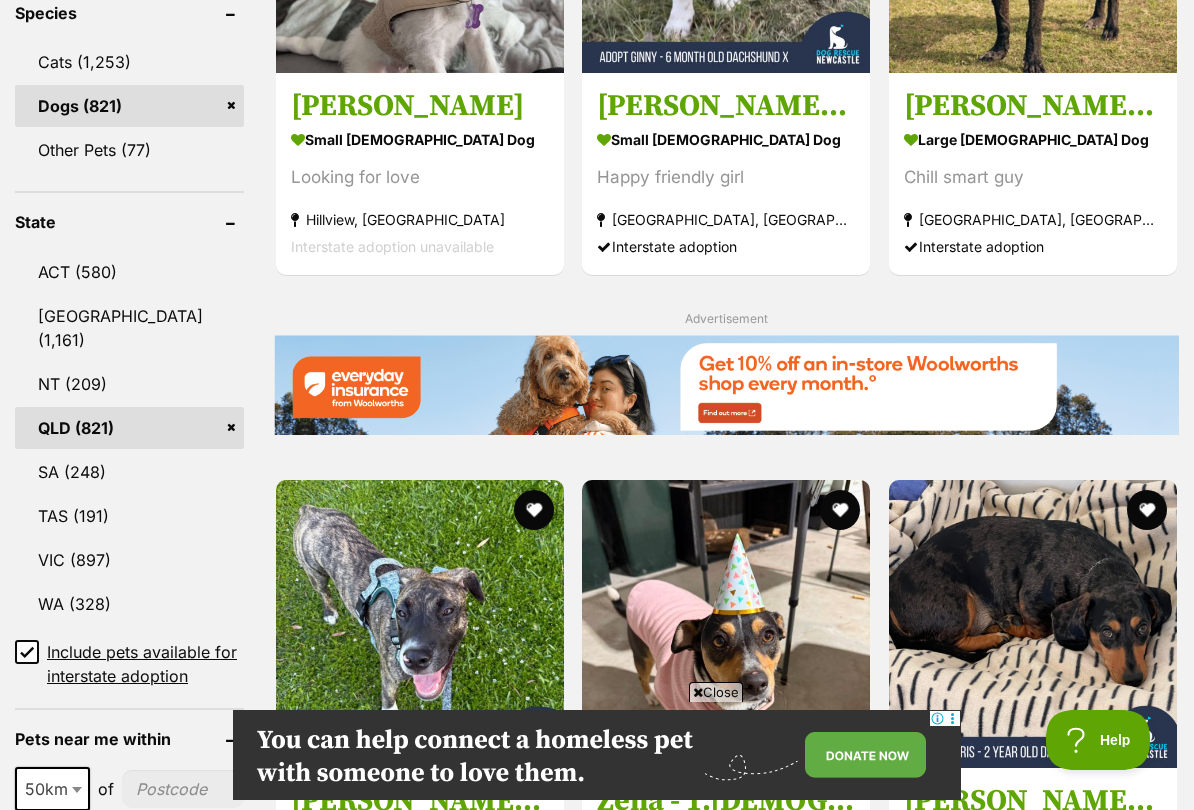 click on "Include pets available for interstate adoption" at bounding box center [27, 652] 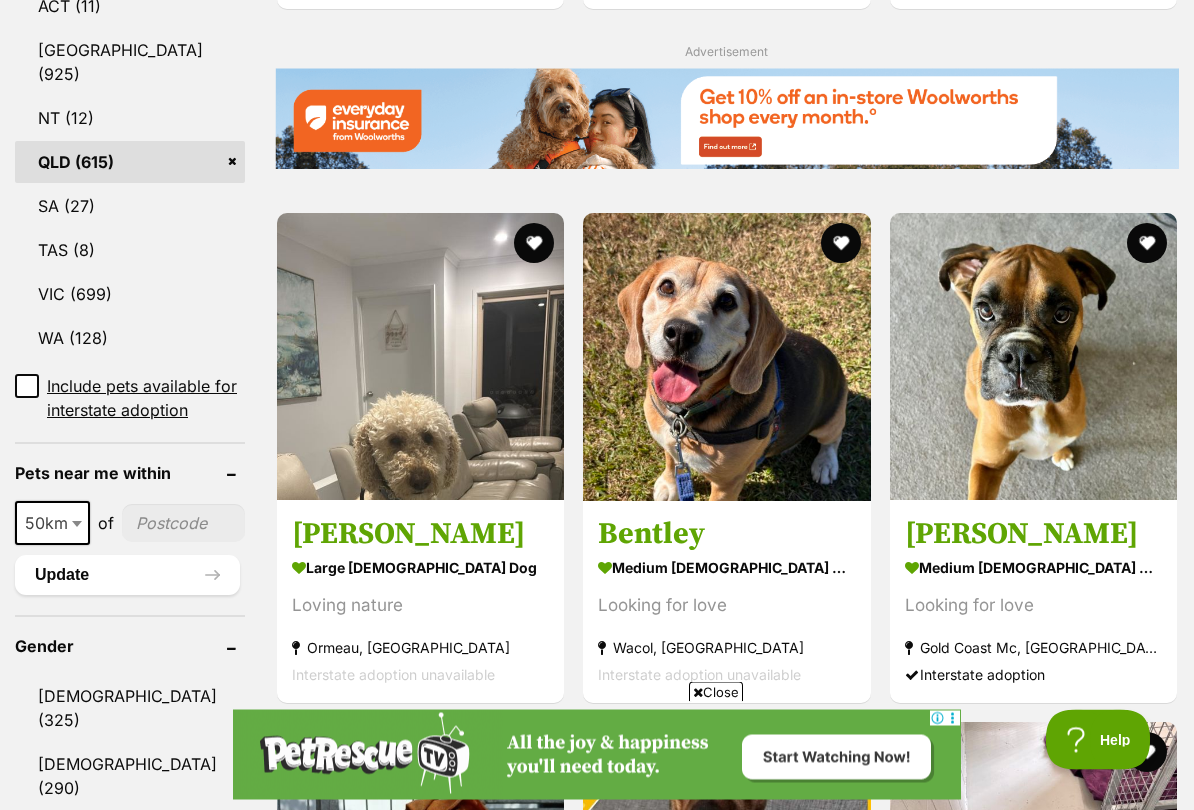 scroll, scrollTop: 1176, scrollLeft: 0, axis: vertical 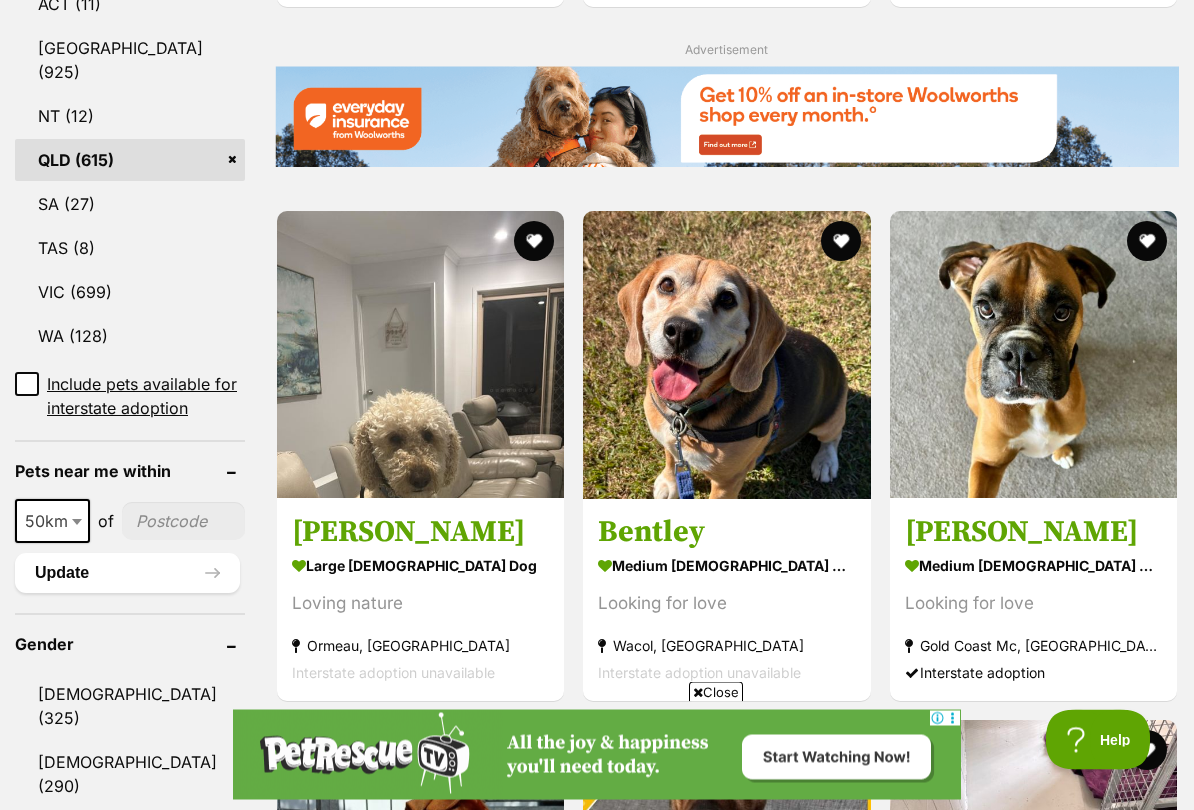 click on "Displaying  1  to  19  of  615  pets
Clear all 2 filters
Show 20 40 60 pets per page
Visit PetRescue TV (external site)
Boop this!
Refine your search
Search for a pet
Search
Species
Cats (1,152)
Dogs (615)
Other Pets (68)
State
ACT (11)
NSW (925)
NT (12)
QLD (615)
SA (27)
TAS (8)
VIC (699)
WA (128)
Include pets available for interstate adoption
Pets near me within
10km
25km
50km
100km
250km
50km
of
Update
Gender
Male (325)
Female (290)
Size
Small (89)
Medium (321)
Large (205)
Age
Puppy (162)
Adult (454)
Senior (15)
About my home
I have kids under 5 years old (486)" at bounding box center (597, 1371) 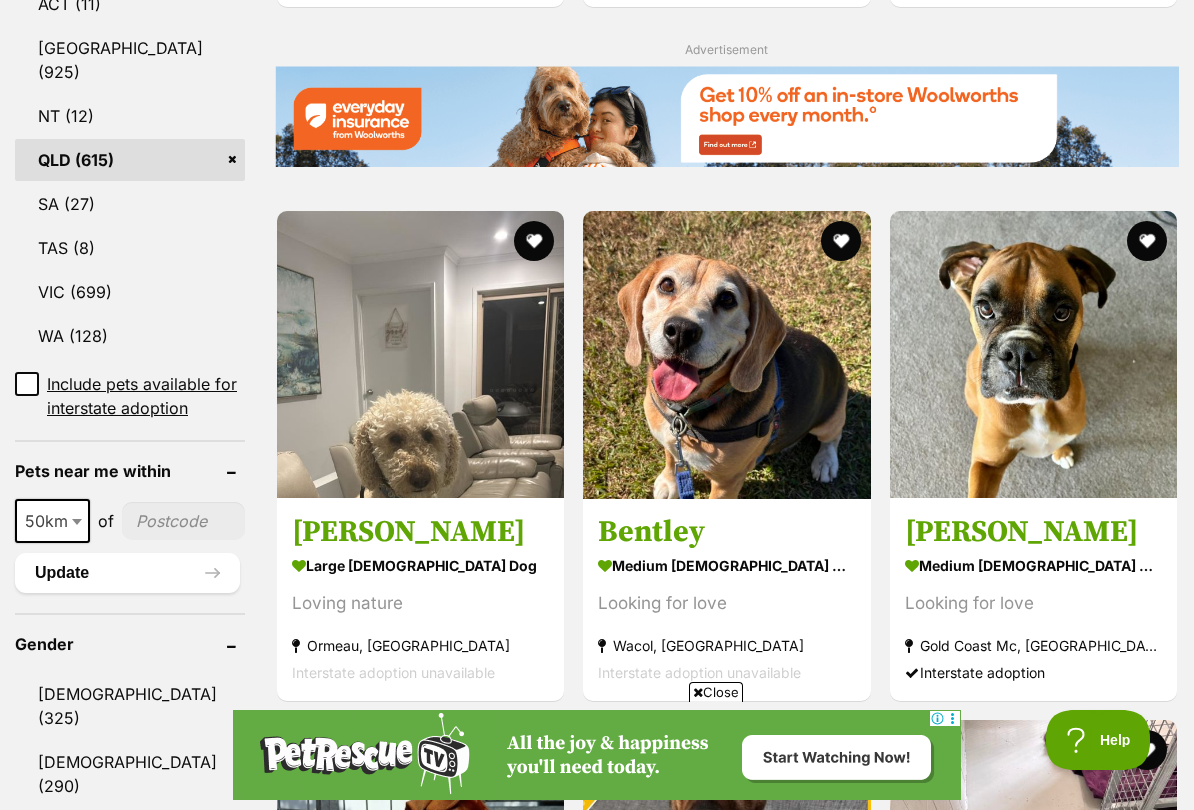 click at bounding box center [183, 521] 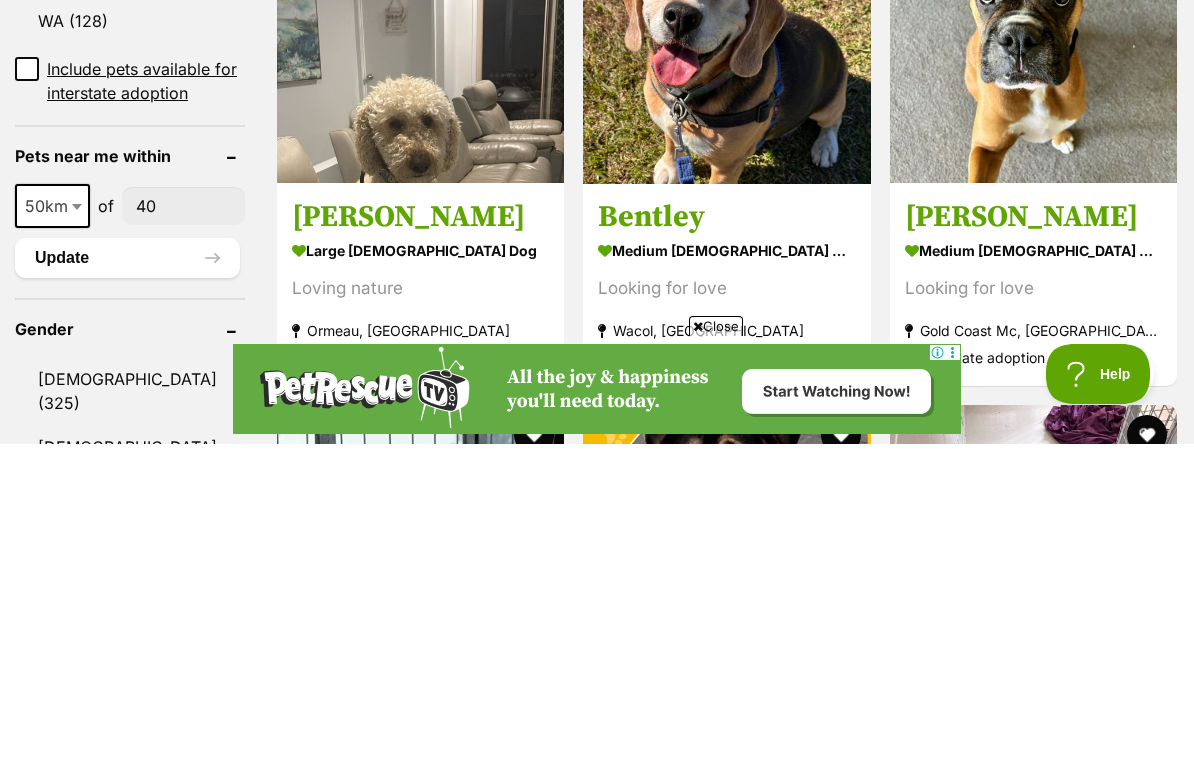 scroll, scrollTop: 0, scrollLeft: 0, axis: both 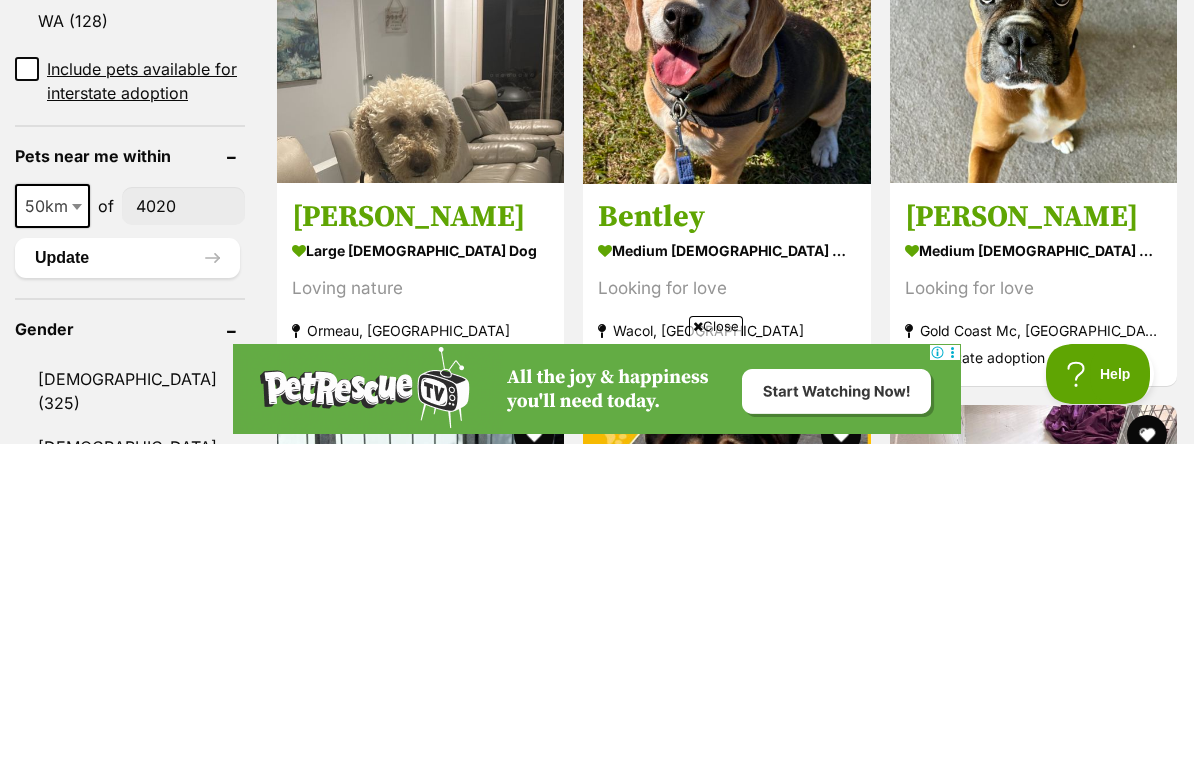 type on "4020" 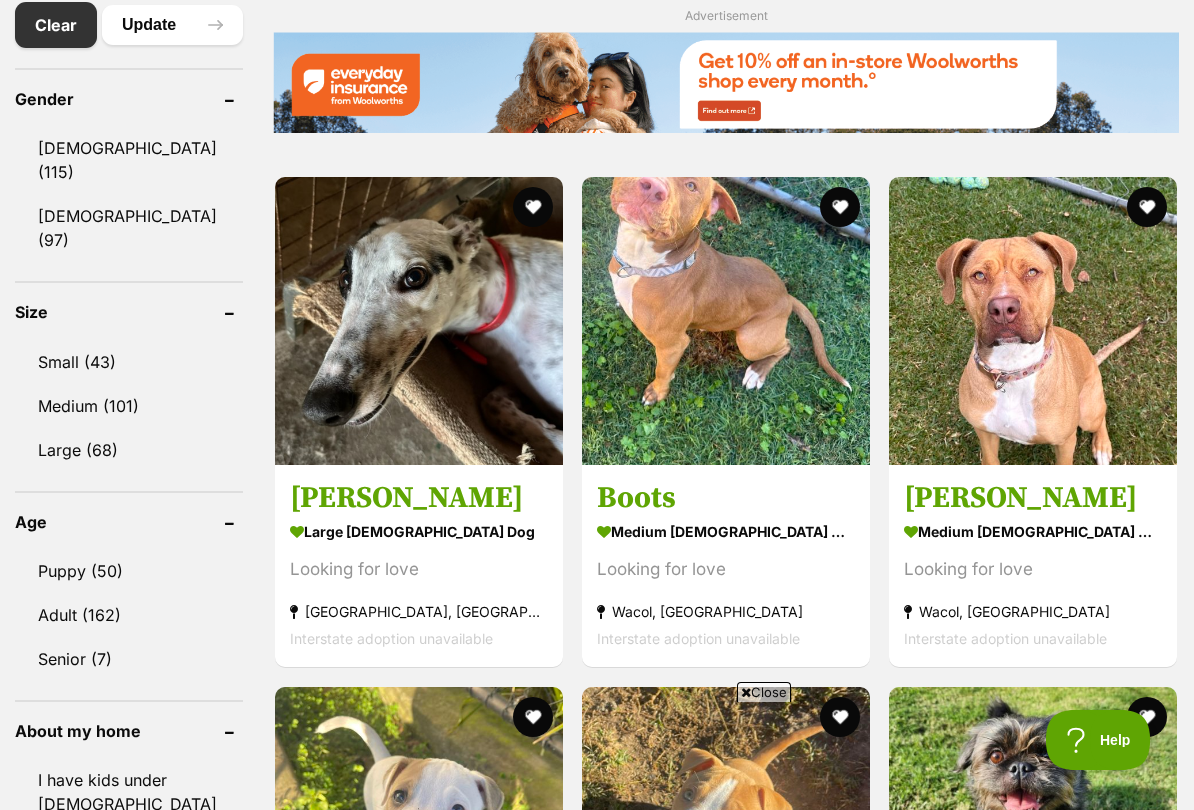 scroll, scrollTop: 1231, scrollLeft: 0, axis: vertical 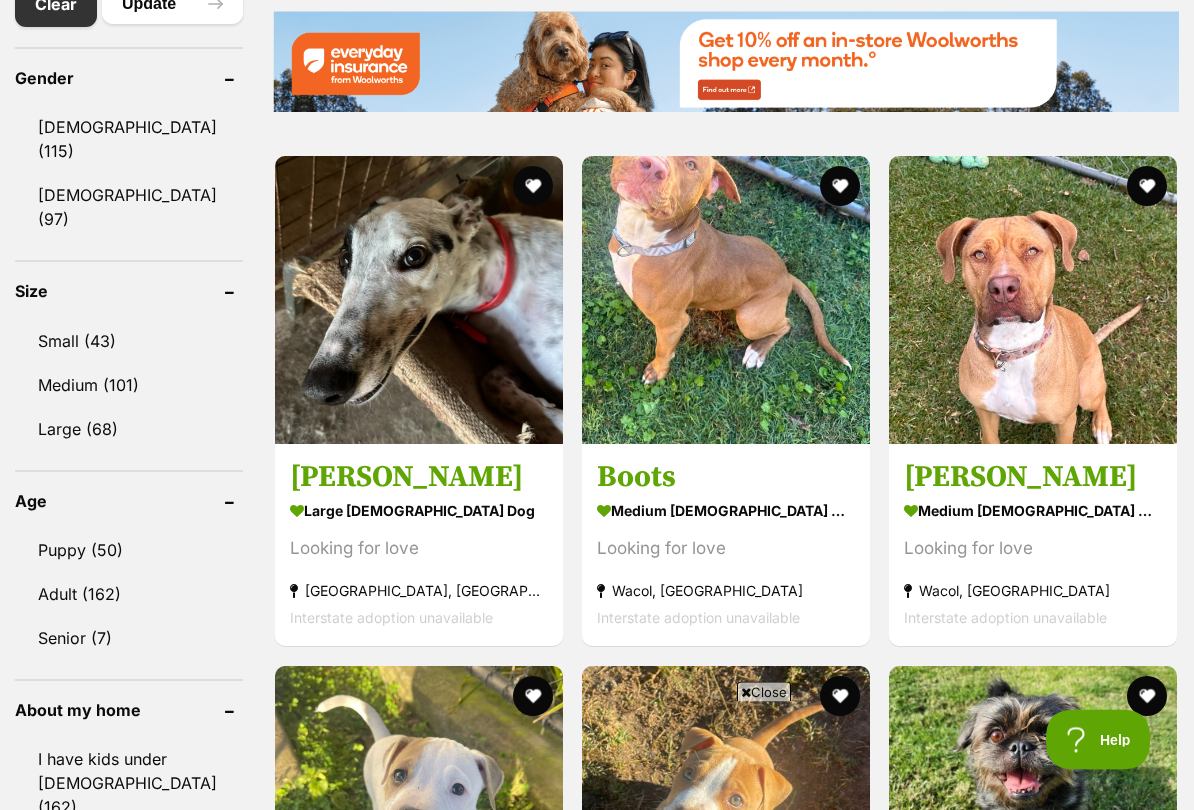 click on "Small (43)" at bounding box center [129, 342] 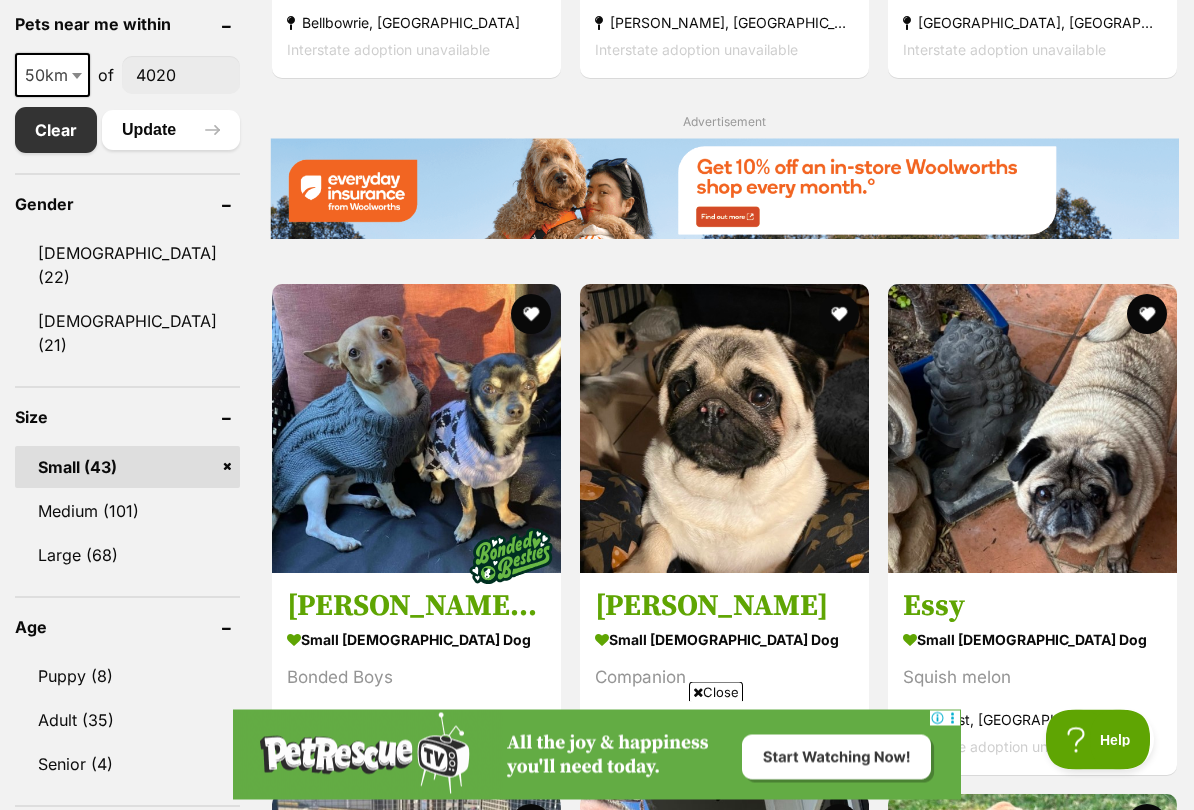 scroll, scrollTop: 1134, scrollLeft: 0, axis: vertical 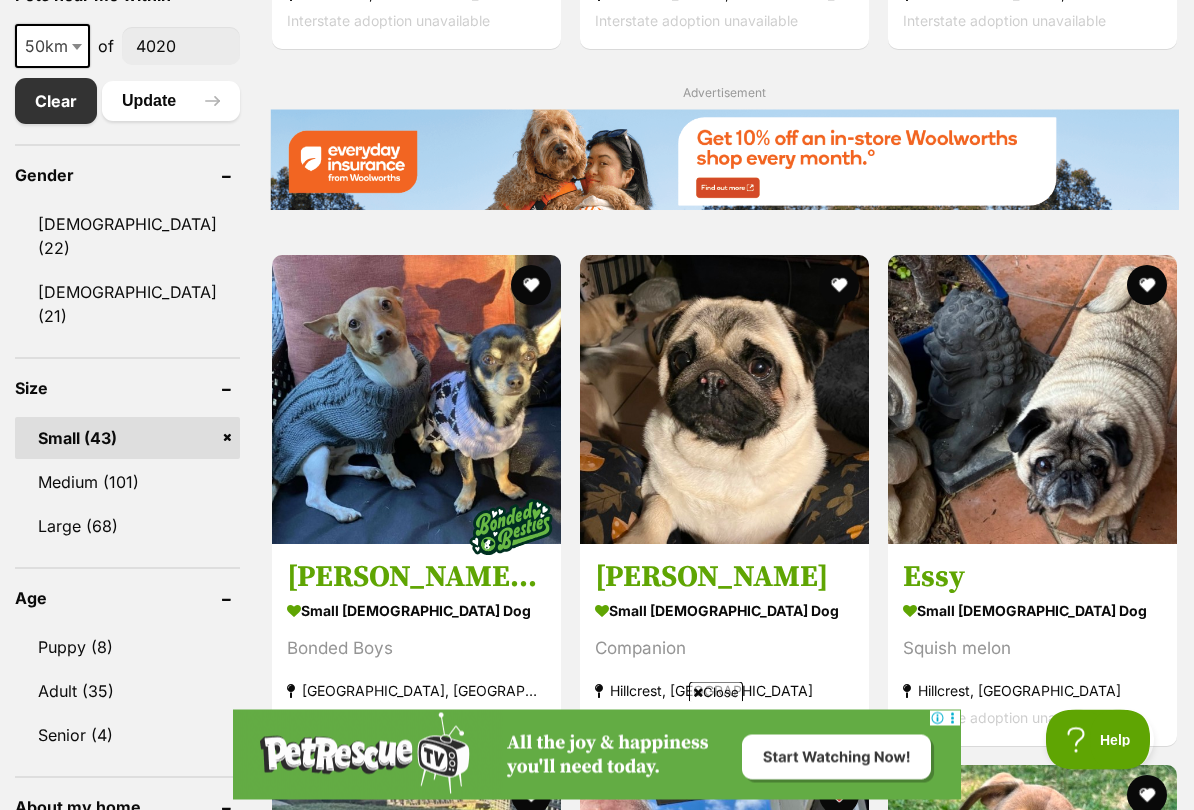 click on "Adult (35)" at bounding box center [127, 692] 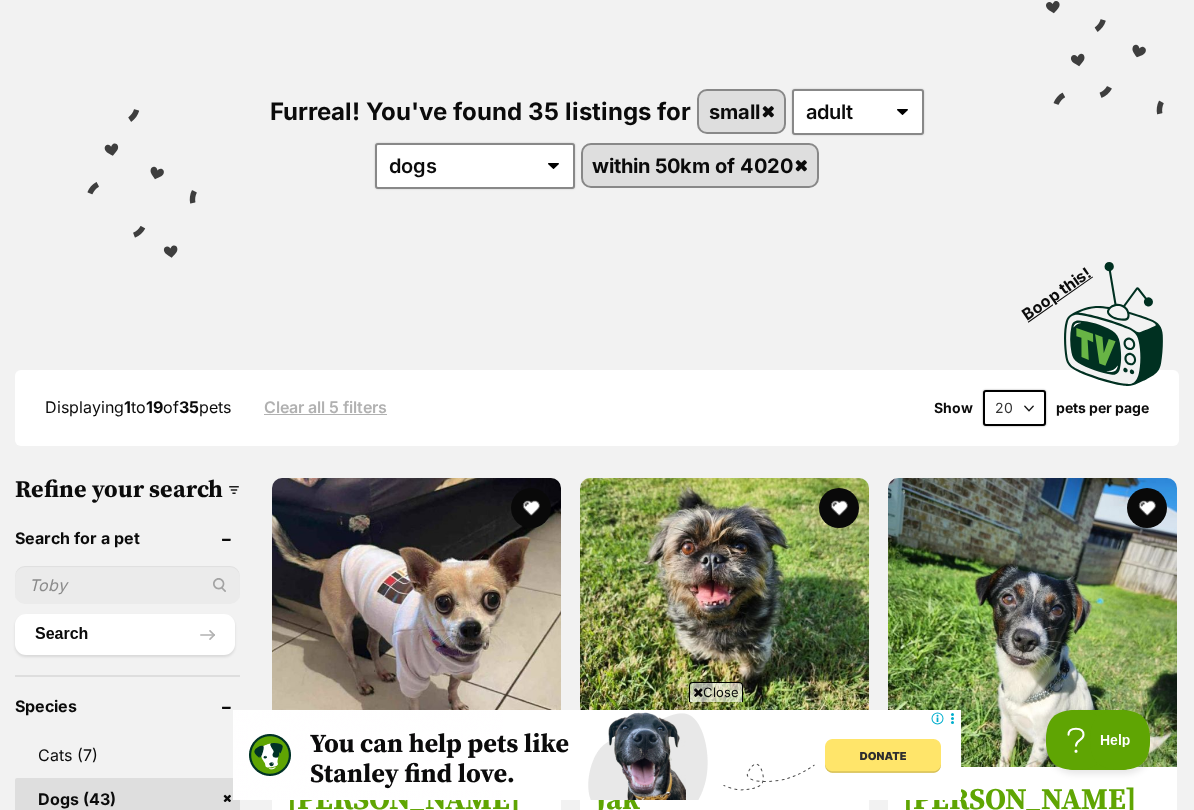 scroll, scrollTop: 0, scrollLeft: 0, axis: both 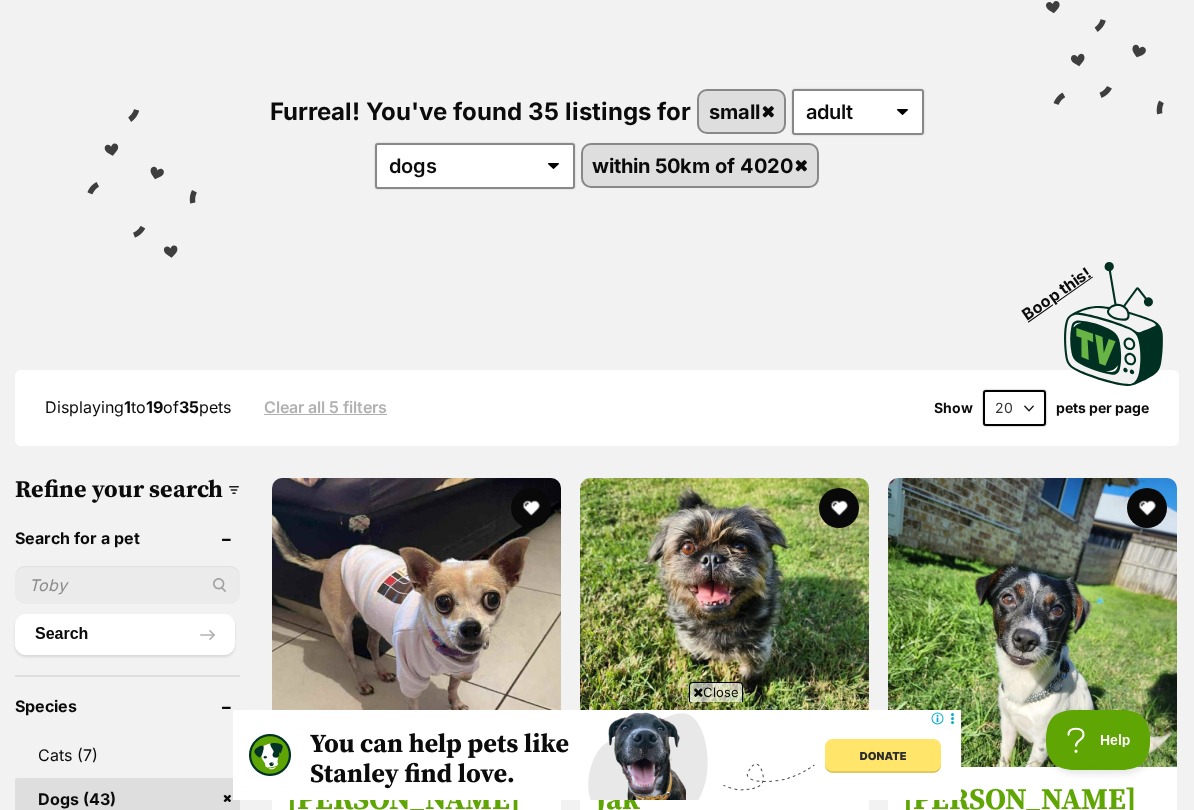 click at bounding box center [839, 508] 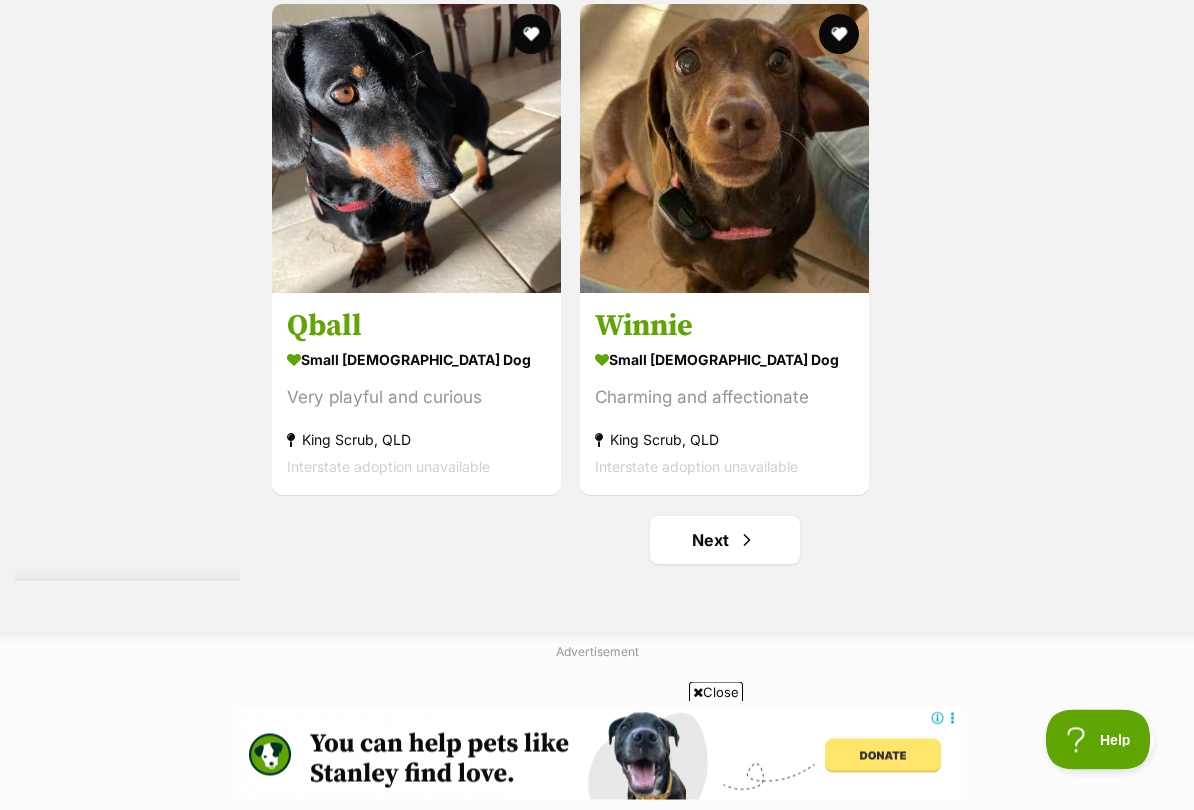 scroll, scrollTop: 3938, scrollLeft: 0, axis: vertical 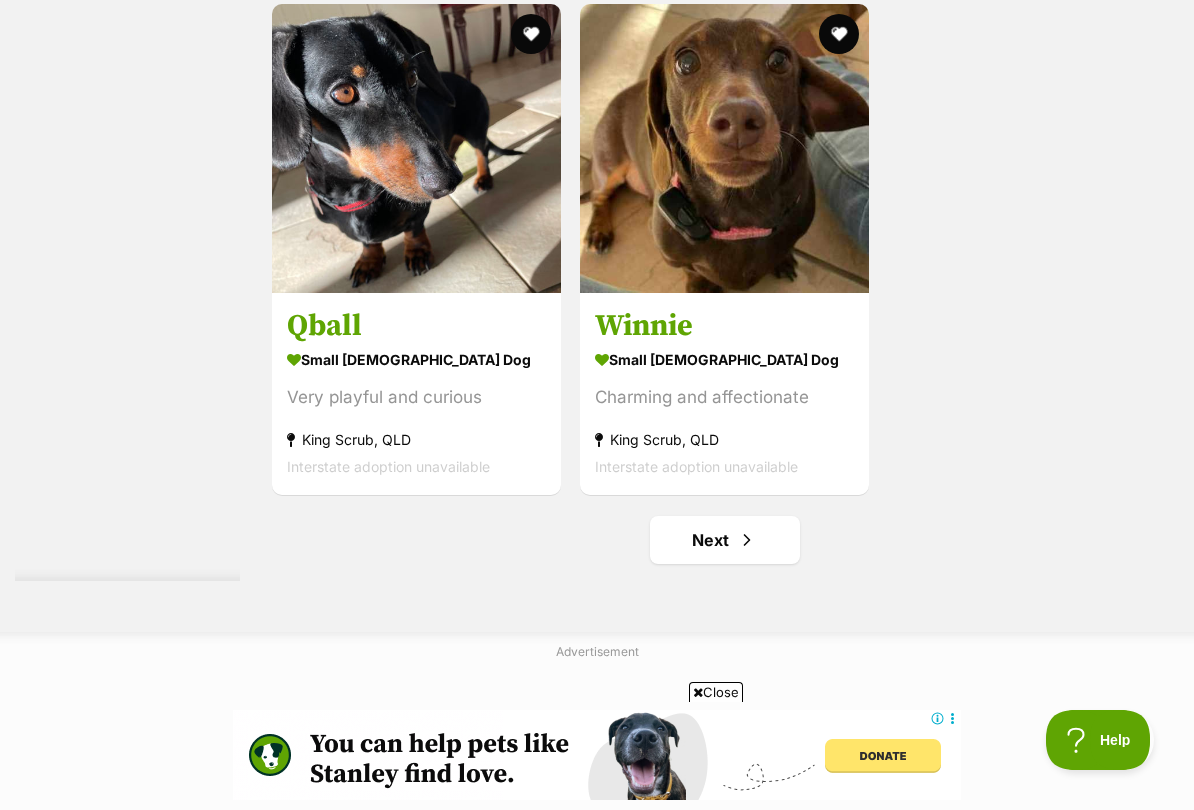 click on "Next" at bounding box center [725, 540] 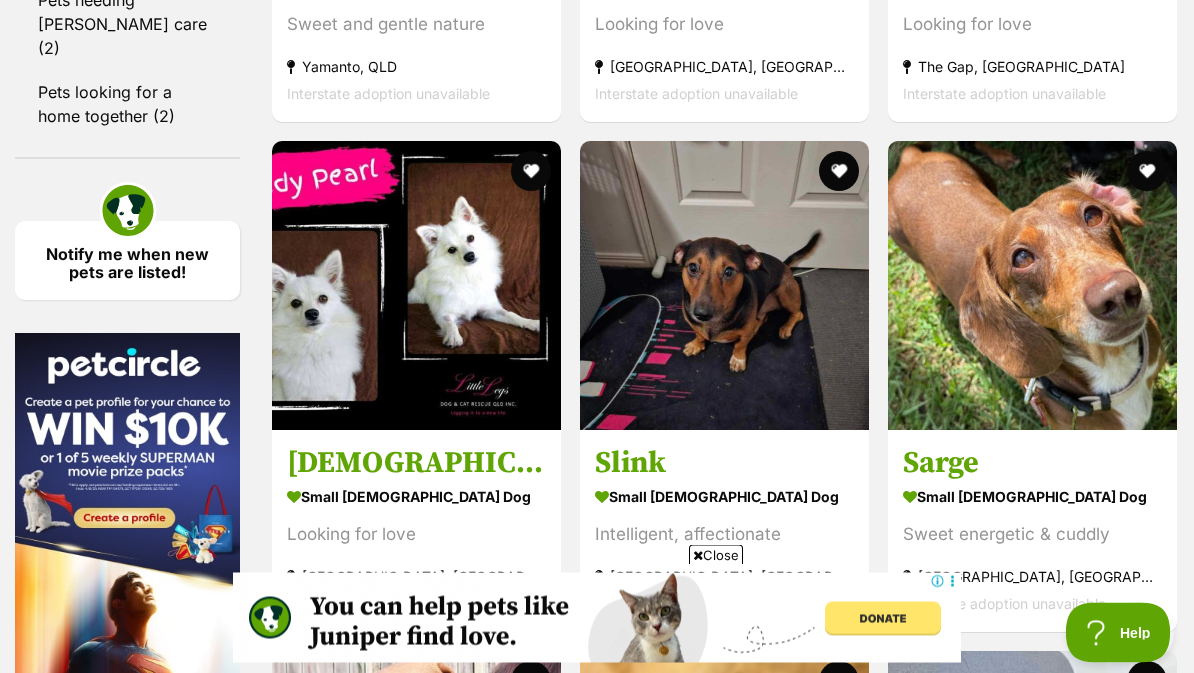 scroll, scrollTop: 2457, scrollLeft: 0, axis: vertical 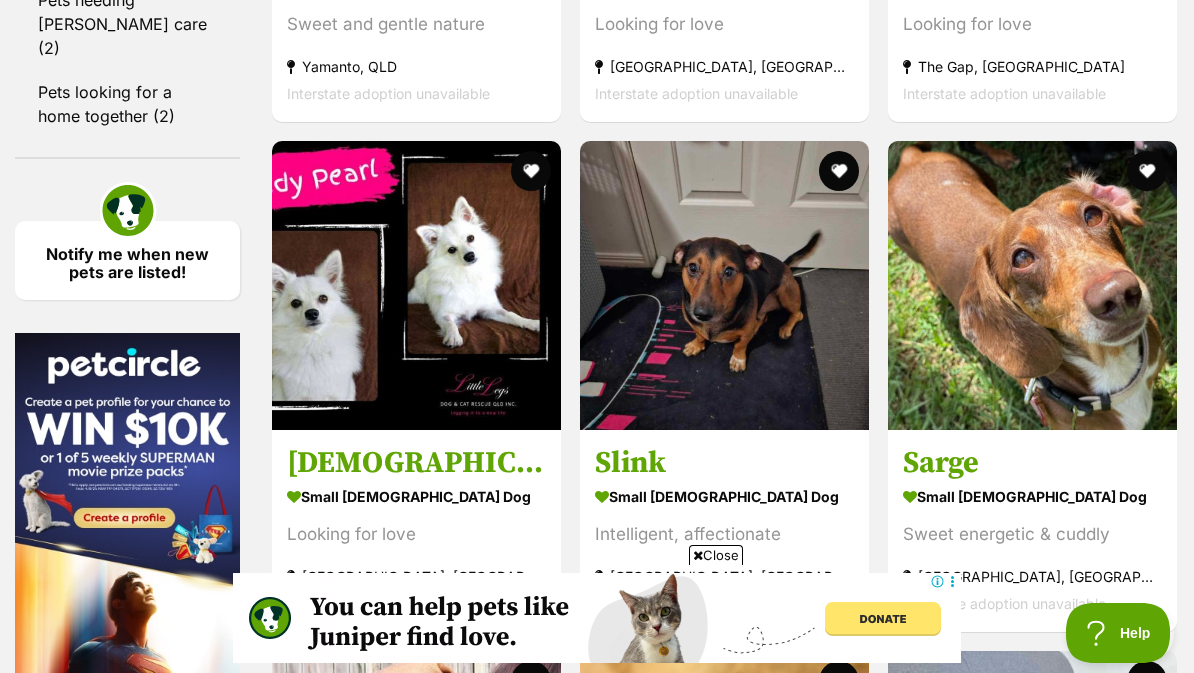 click at bounding box center [416, 285] 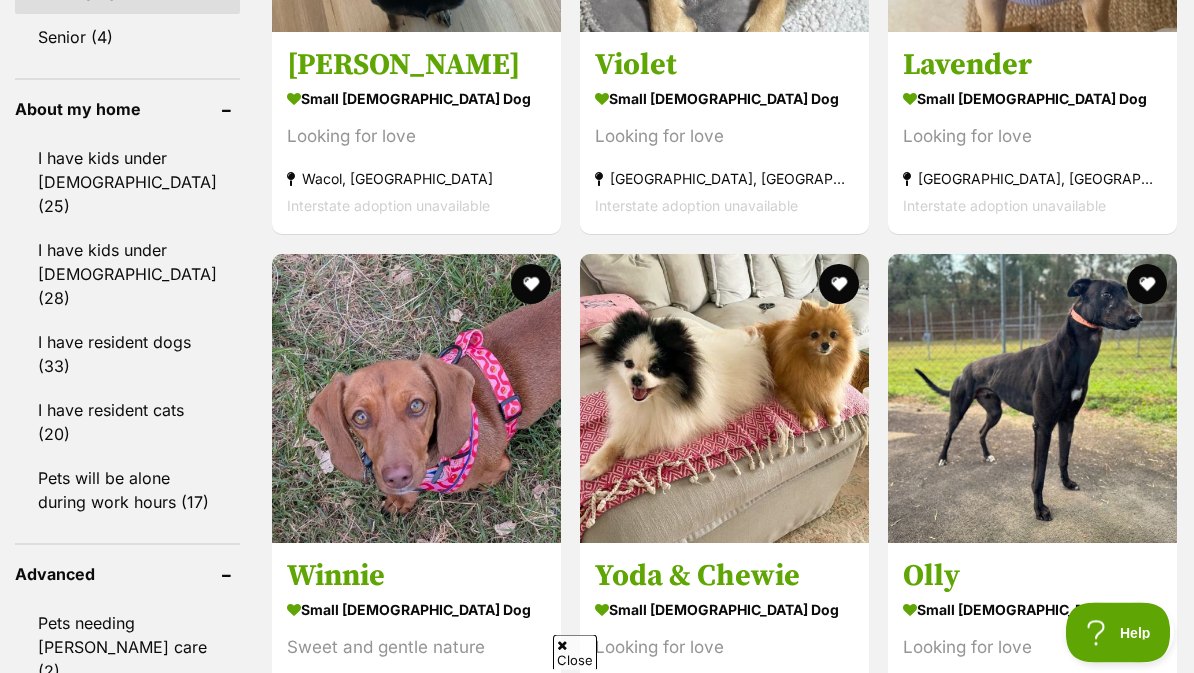 scroll, scrollTop: 1819, scrollLeft: 0, axis: vertical 